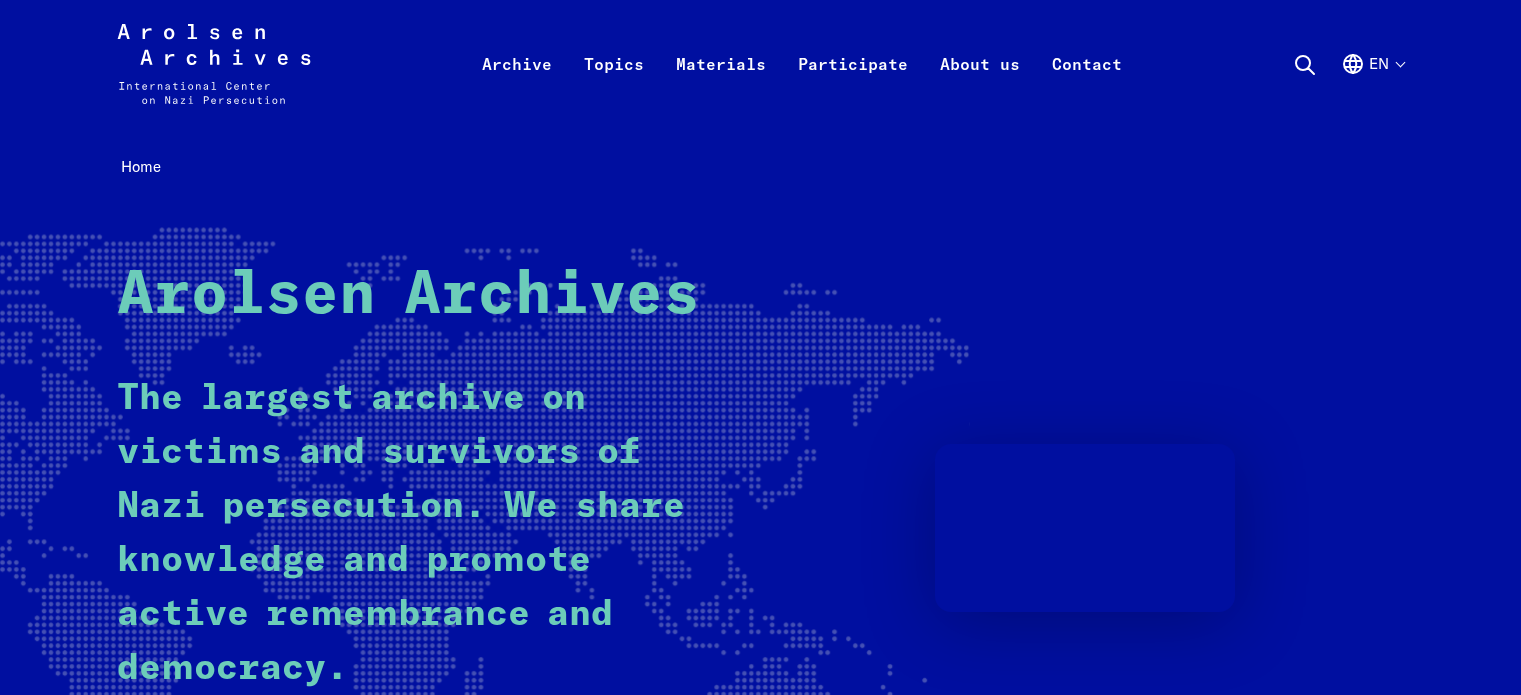 scroll, scrollTop: 0, scrollLeft: 0, axis: both 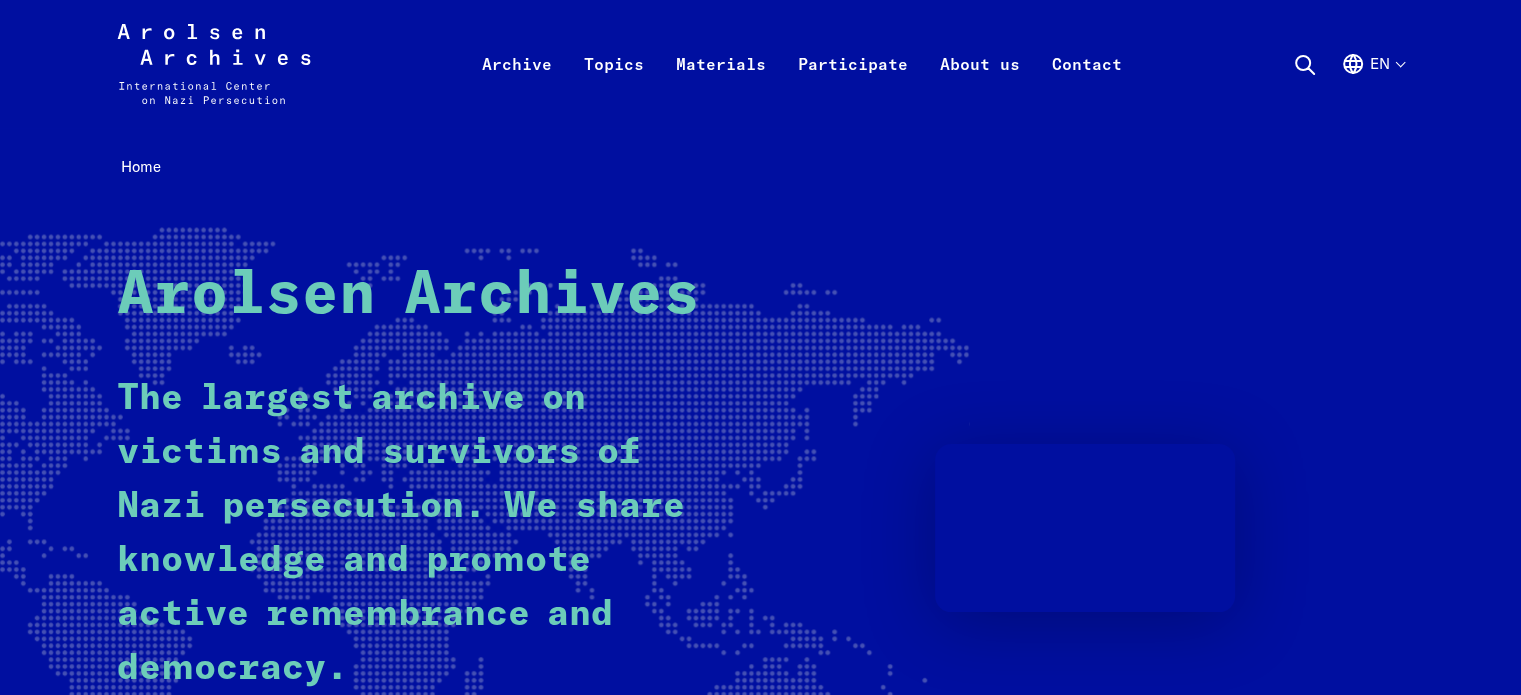 click 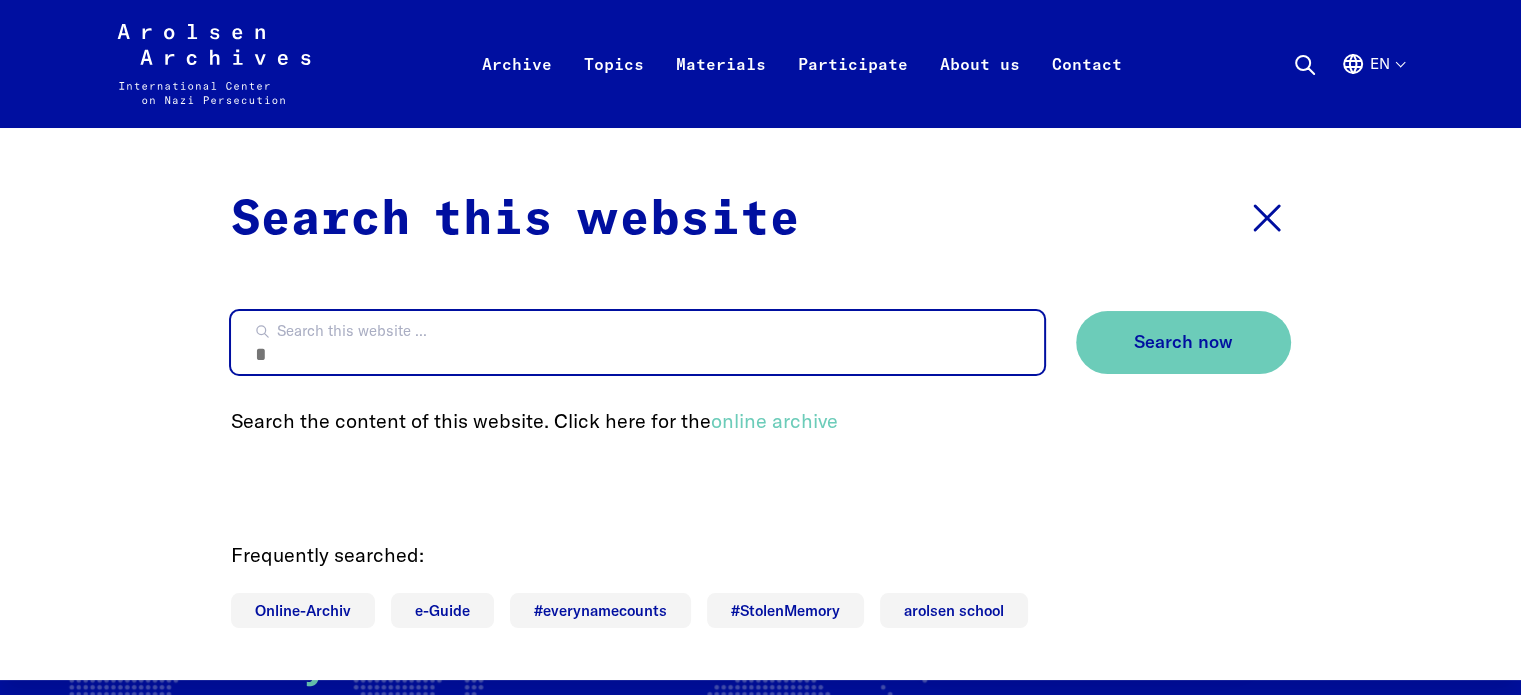 click on "Search this website ..." at bounding box center [637, 342] 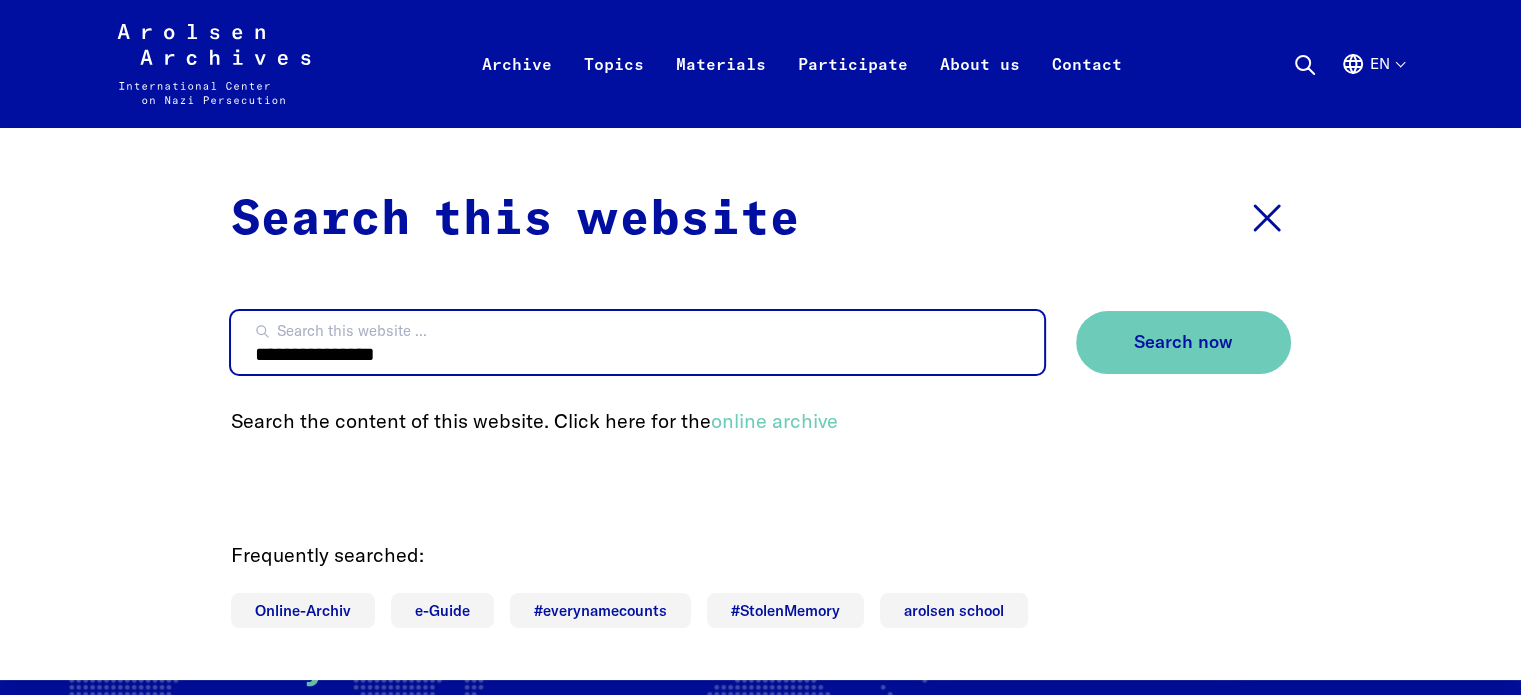 type on "**********" 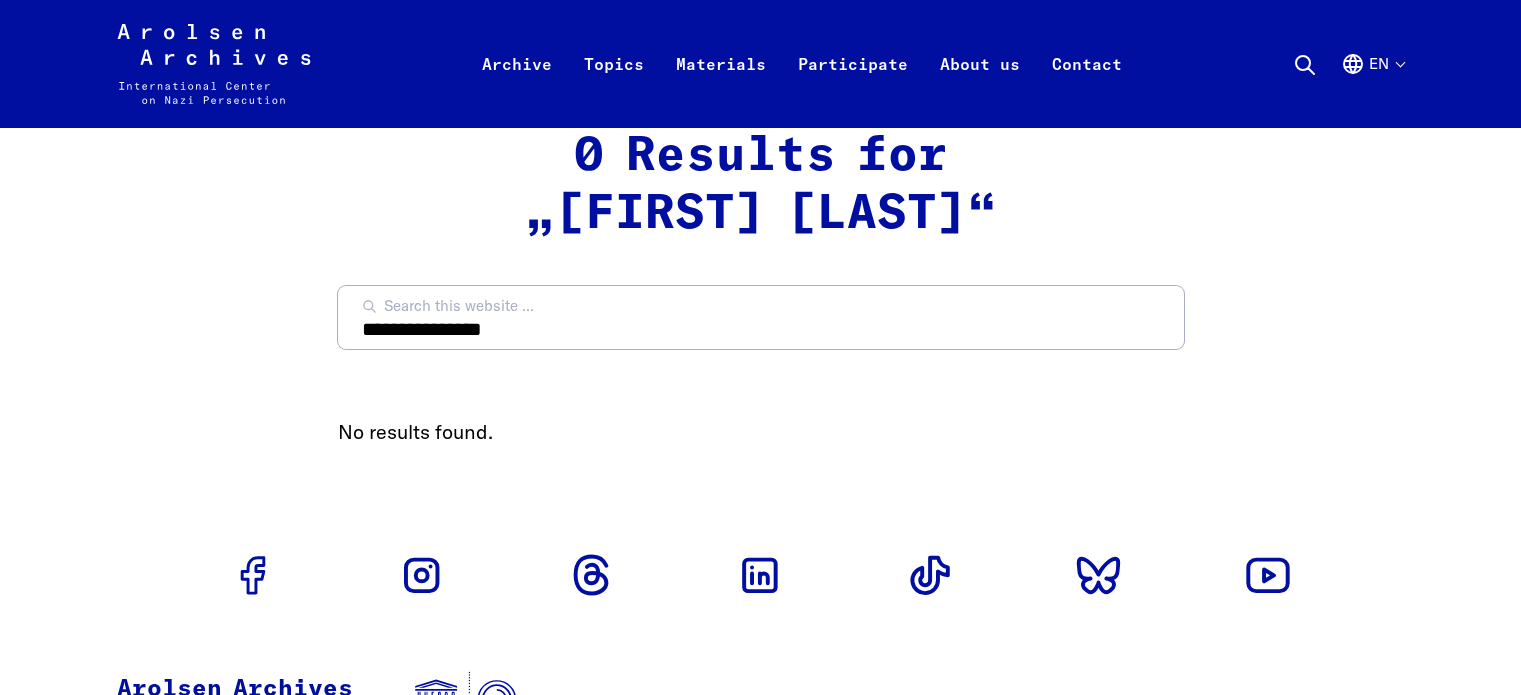 scroll, scrollTop: 0, scrollLeft: 0, axis: both 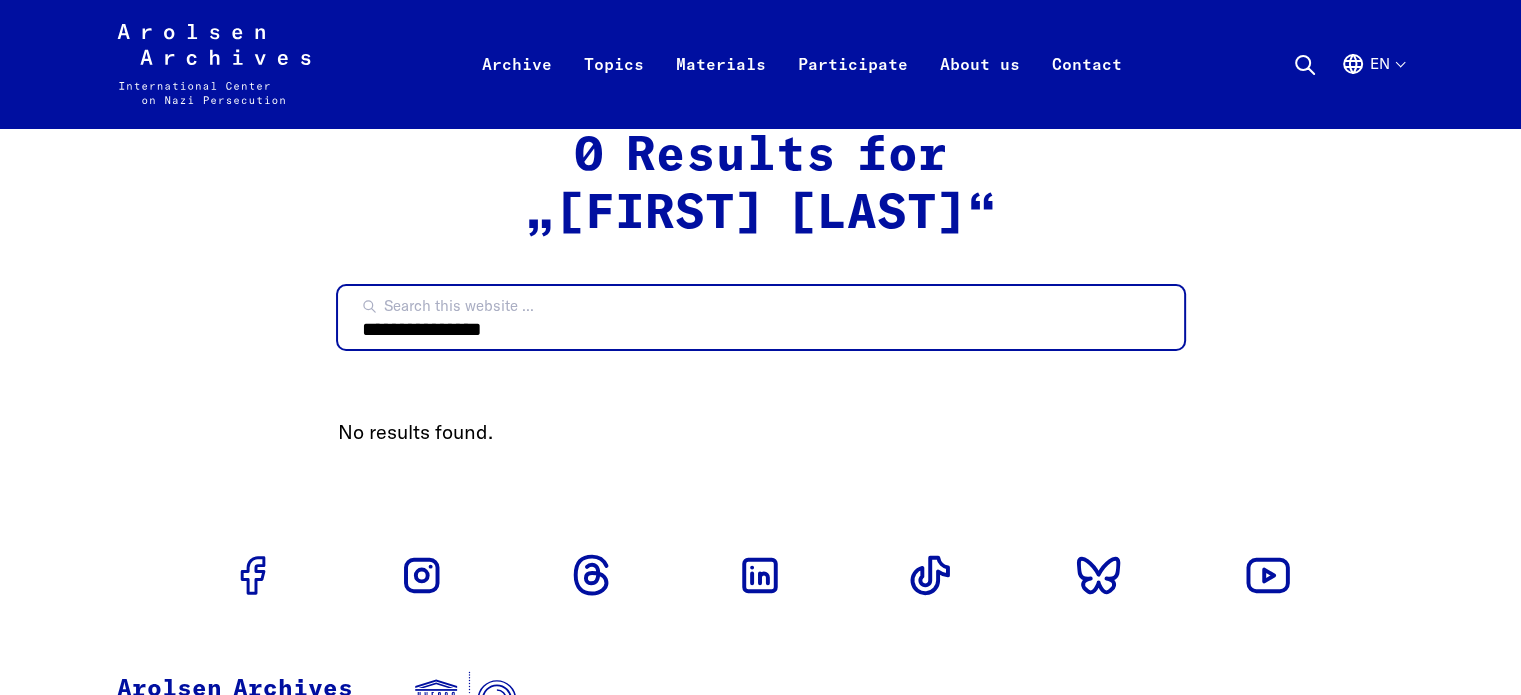 click on "**********" at bounding box center [761, 317] 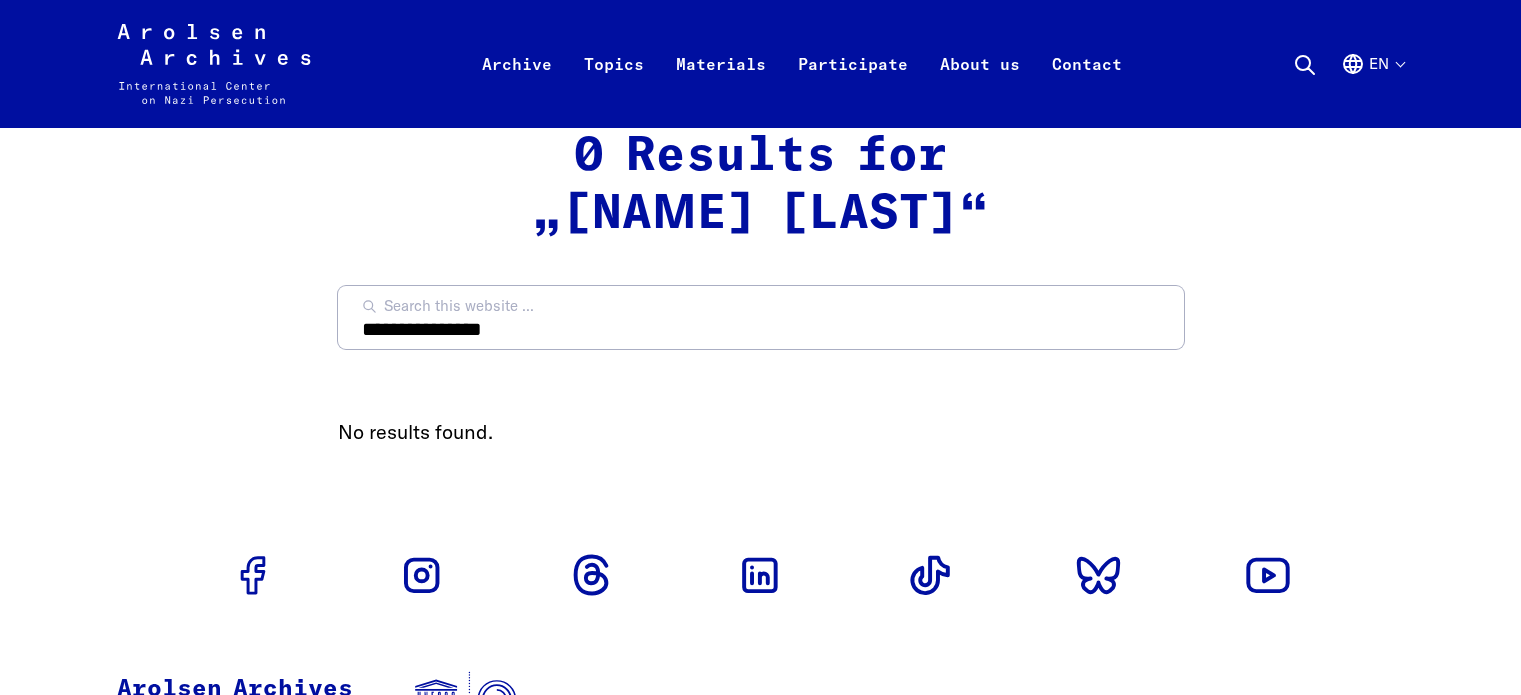 scroll, scrollTop: 0, scrollLeft: 0, axis: both 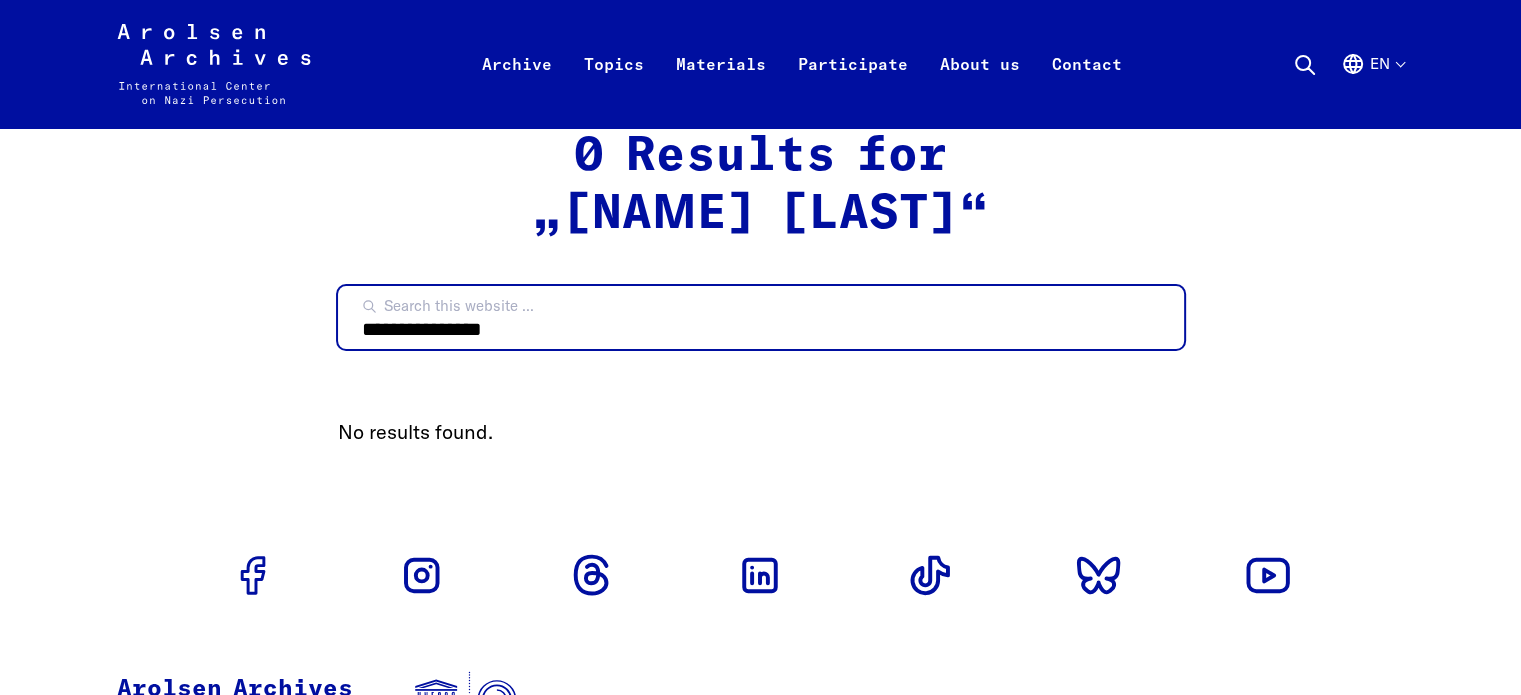 drag, startPoint x: 508, startPoint y: 331, endPoint x: 324, endPoint y: 322, distance: 184.21997 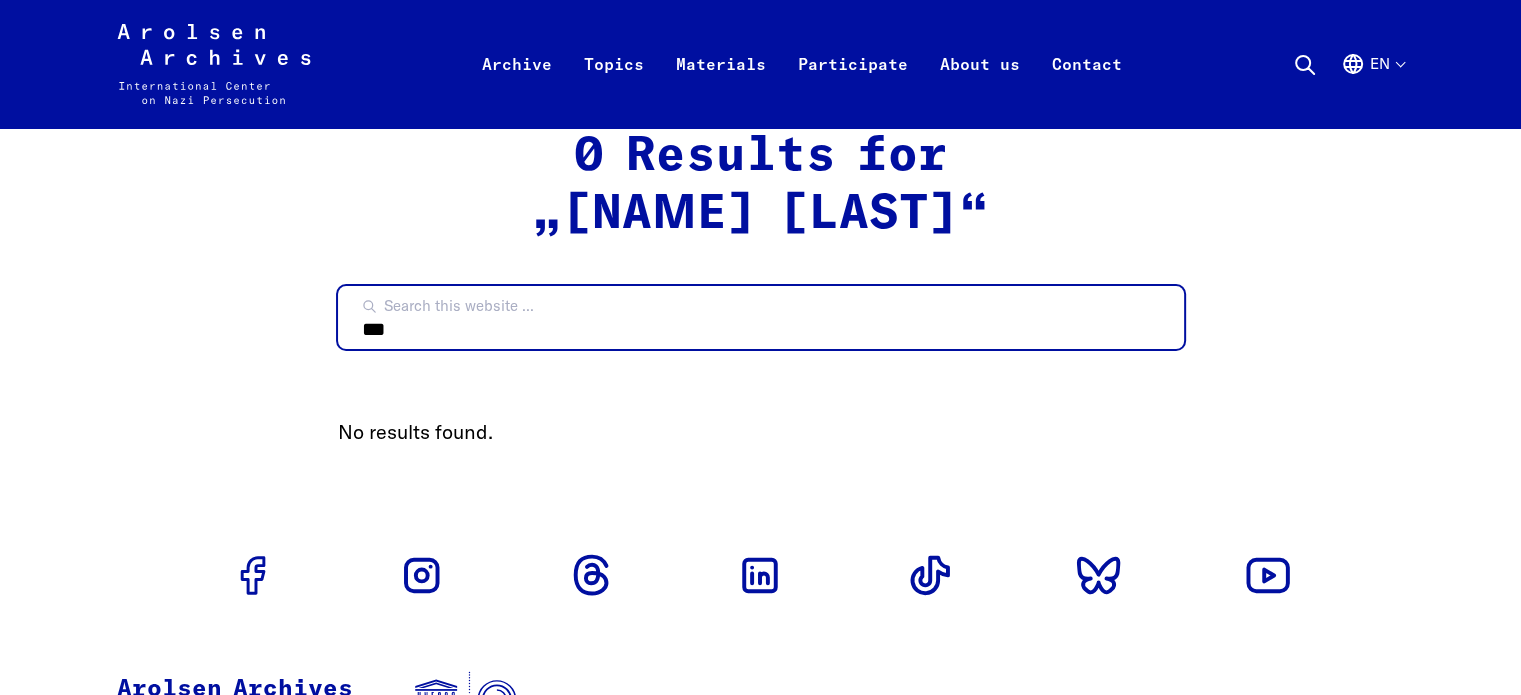 type on "***" 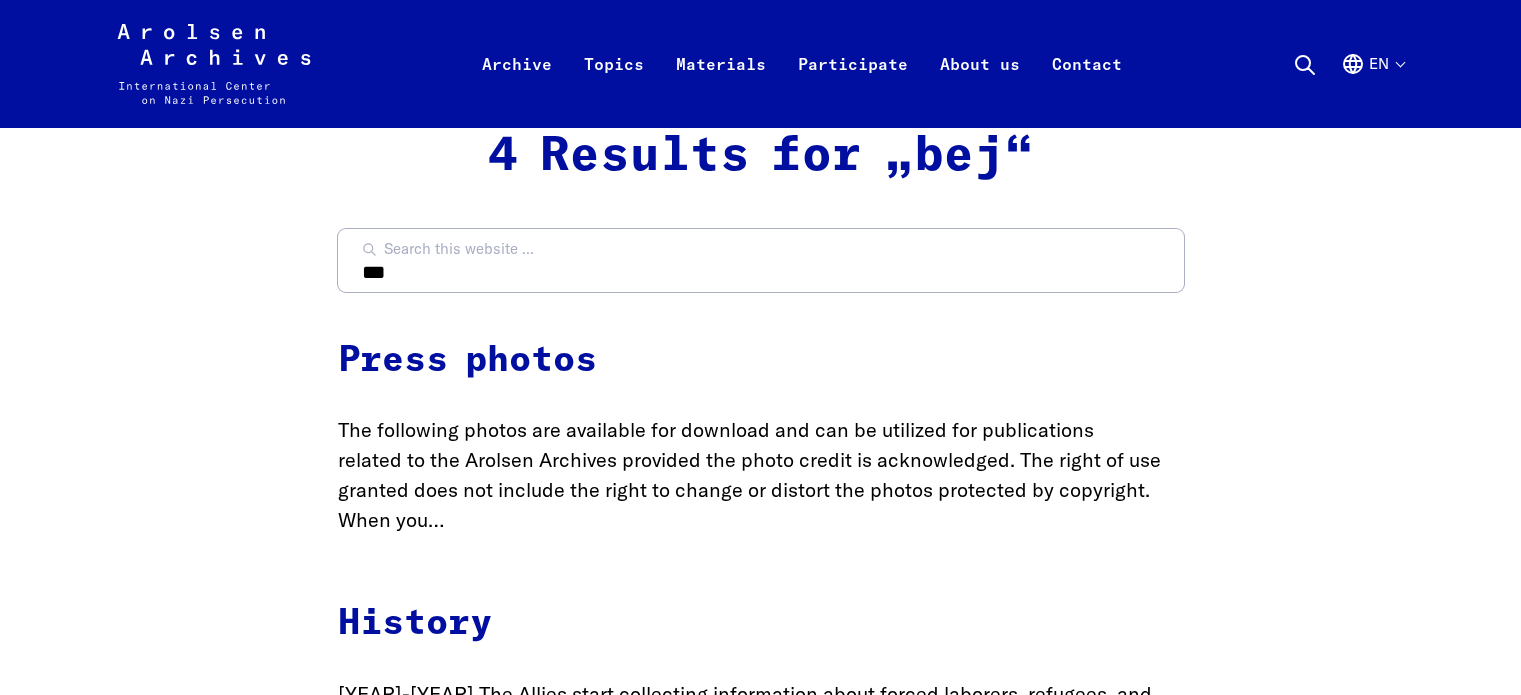 scroll, scrollTop: 0, scrollLeft: 0, axis: both 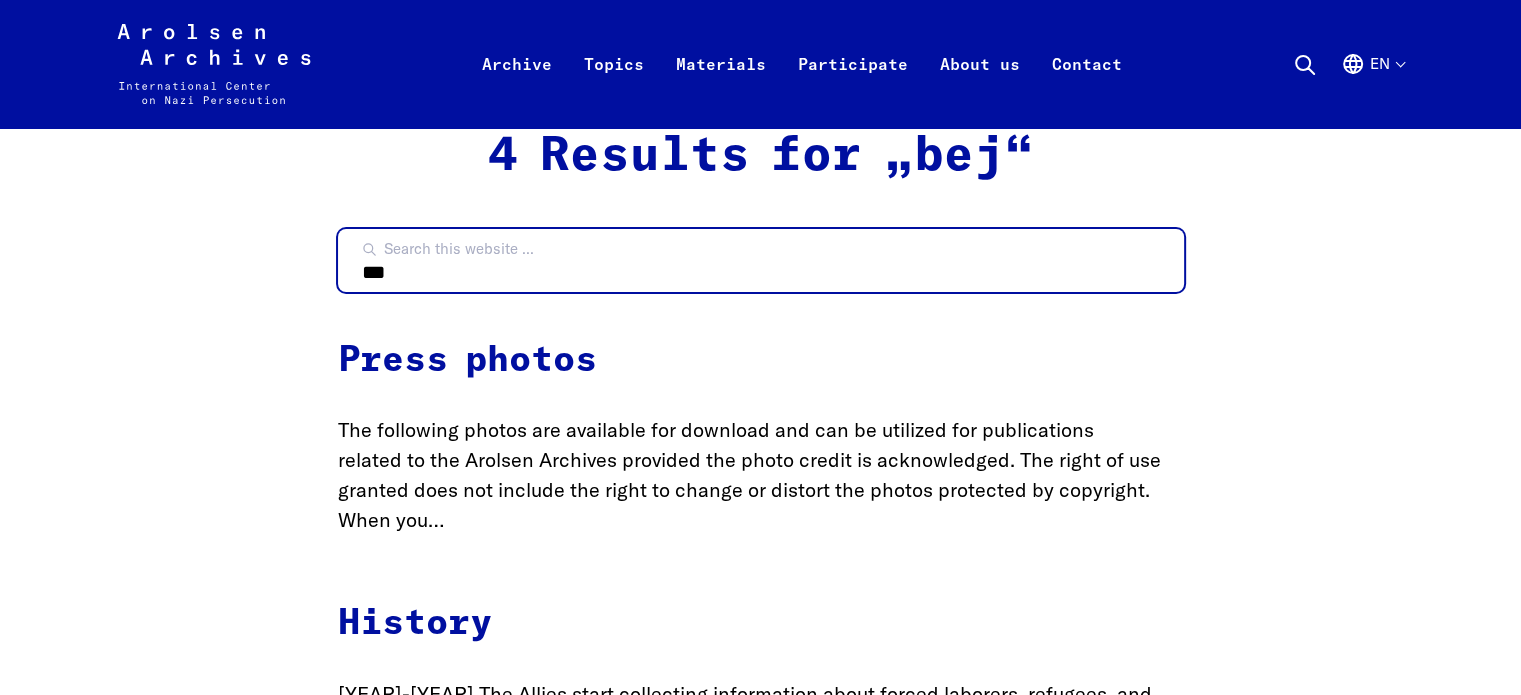 click on "***" at bounding box center (761, 260) 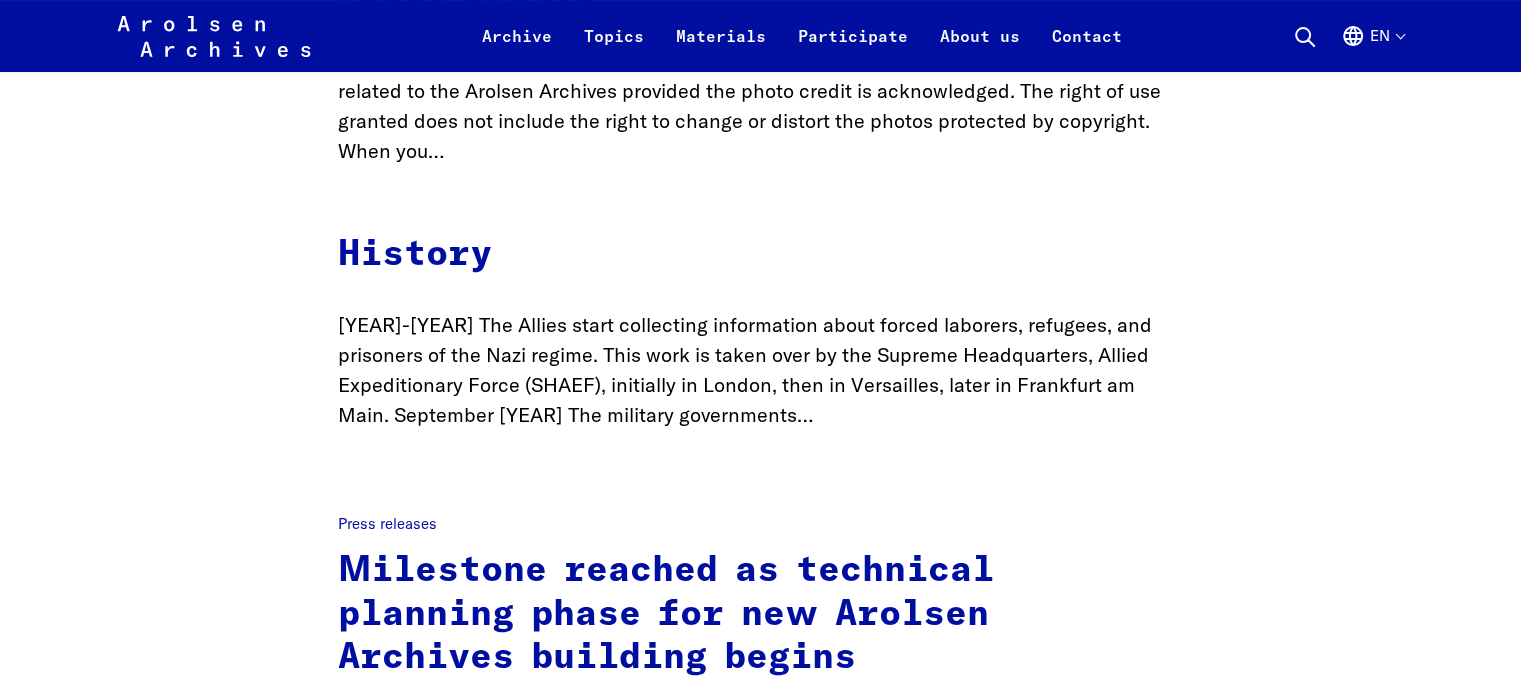 click on "History
1943-1945 The Allies start collecting information about forced laborers, refugees, and prisoners of the Nazi regime. This work is taken over by the Supreme Headquarters, Allied Expeditionary Force (SHAEF), initially in London, then in Versailles, later in Frankfurt am Main. September 1945 The military governments…" at bounding box center [761, 342] 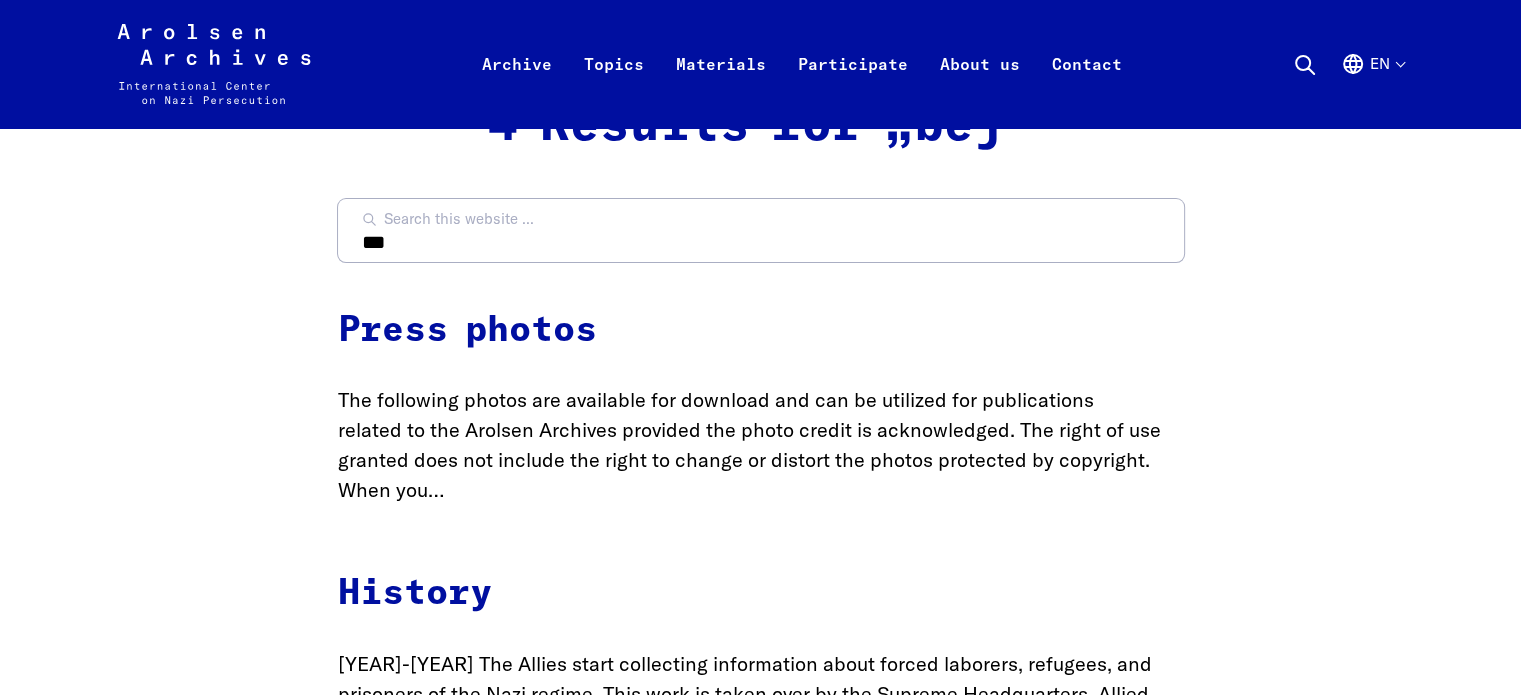 scroll, scrollTop: 0, scrollLeft: 0, axis: both 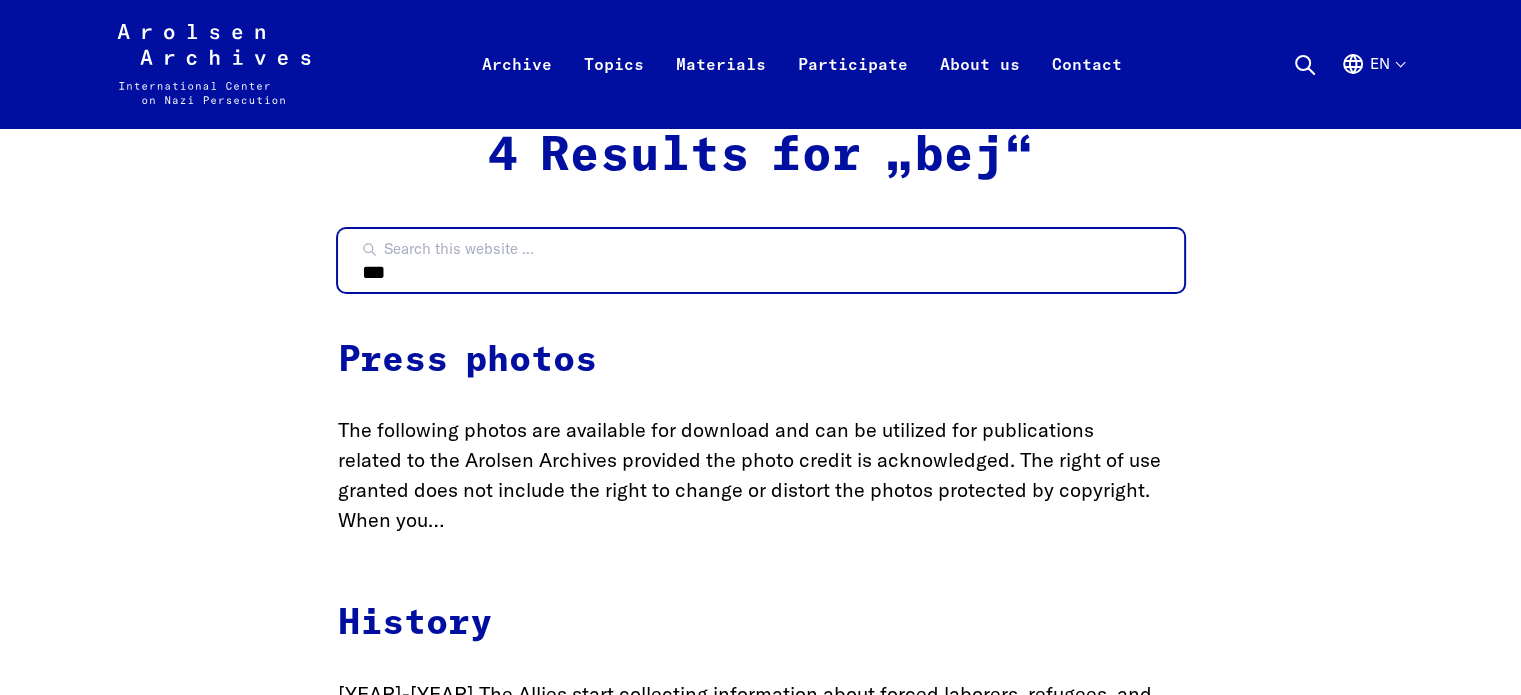 drag, startPoint x: 387, startPoint y: 273, endPoint x: 350, endPoint y: 273, distance: 37 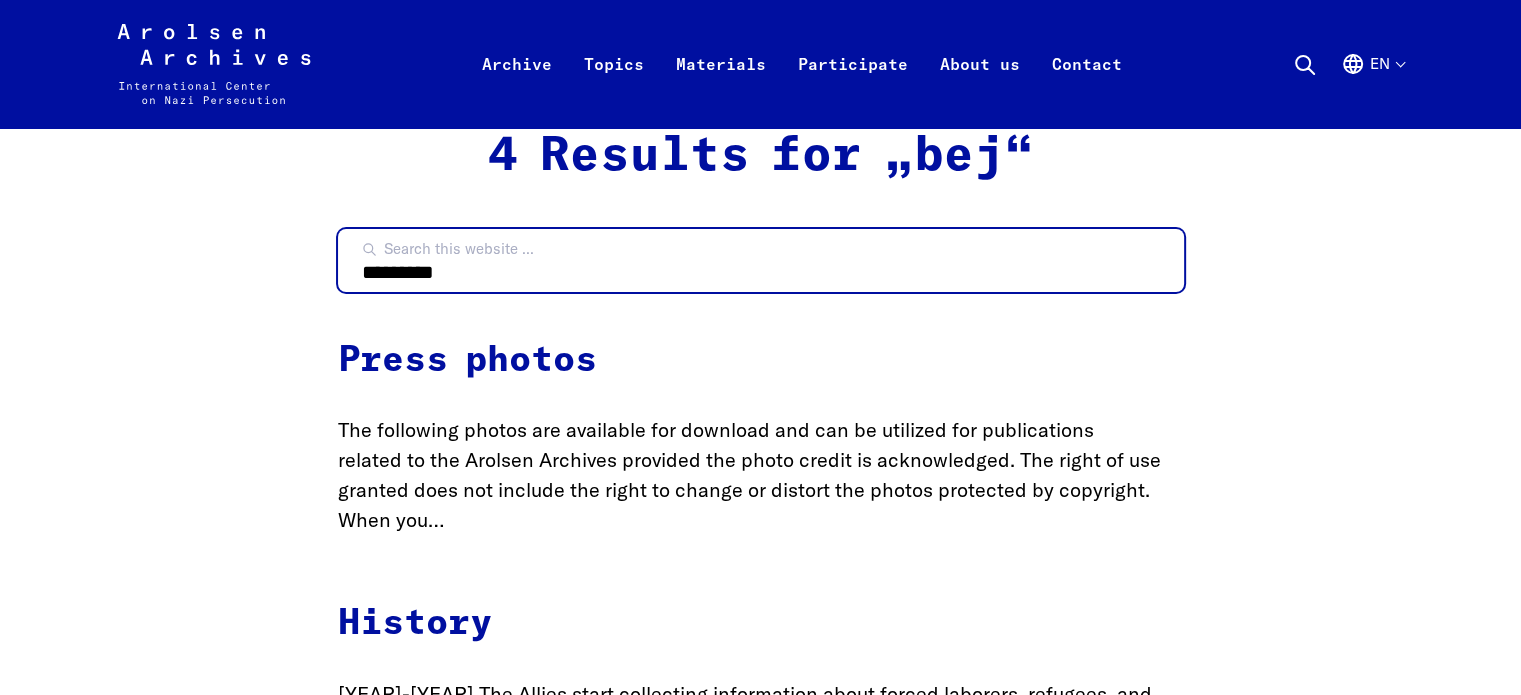 type on "*********" 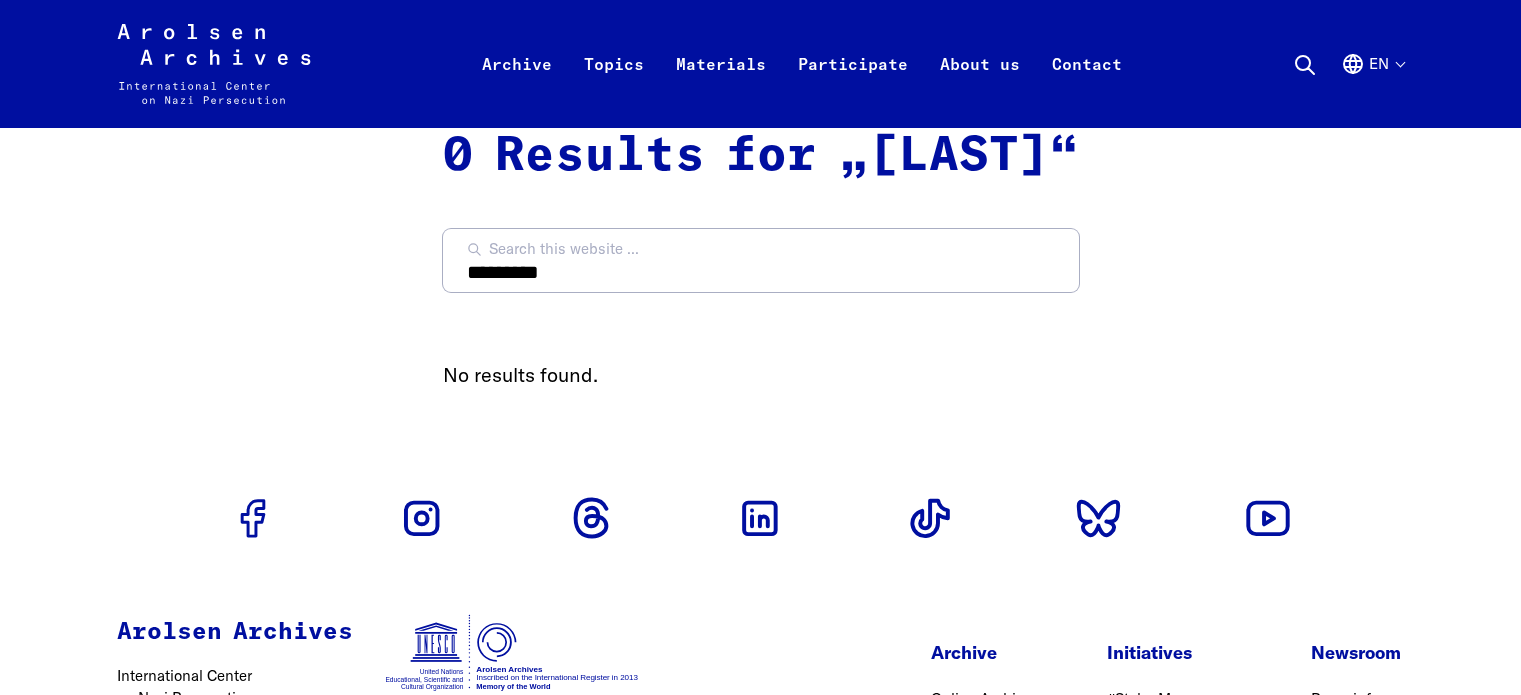 scroll, scrollTop: 0, scrollLeft: 0, axis: both 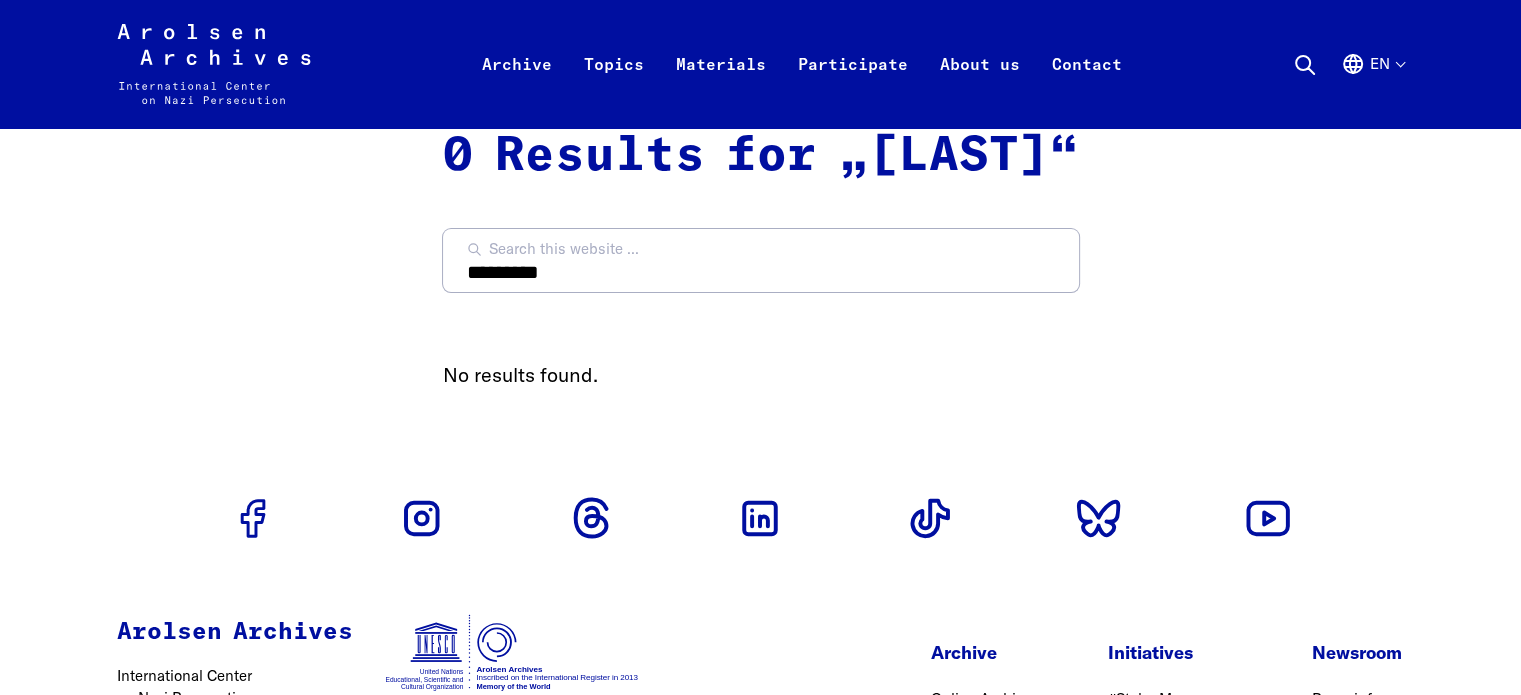 click on "Skip to content
Arolsen Archives - International Center on Nazi Persecution | Return to home page
Archive
Online Search
Inquiry
Inquiry form
Research support
Explore the collection
Research
Topics
News & Events
Dossiers
Materials
Flyers and brochures
Teaching materials
Research publications
Studies
Annual Reports
Terms of use
Participate
#everynamecounts
Projects in schools
Corporate social responsibility" at bounding box center [760, 477] 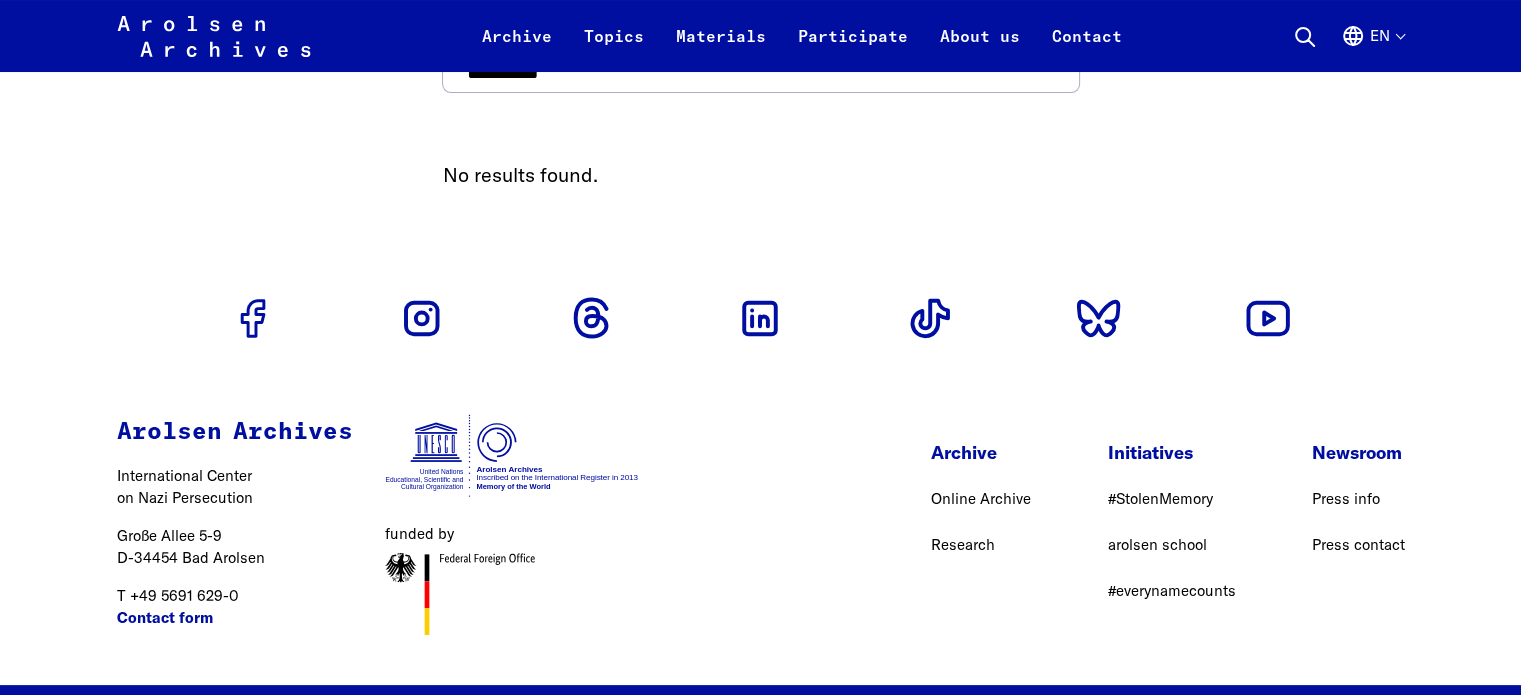 scroll, scrollTop: 262, scrollLeft: 0, axis: vertical 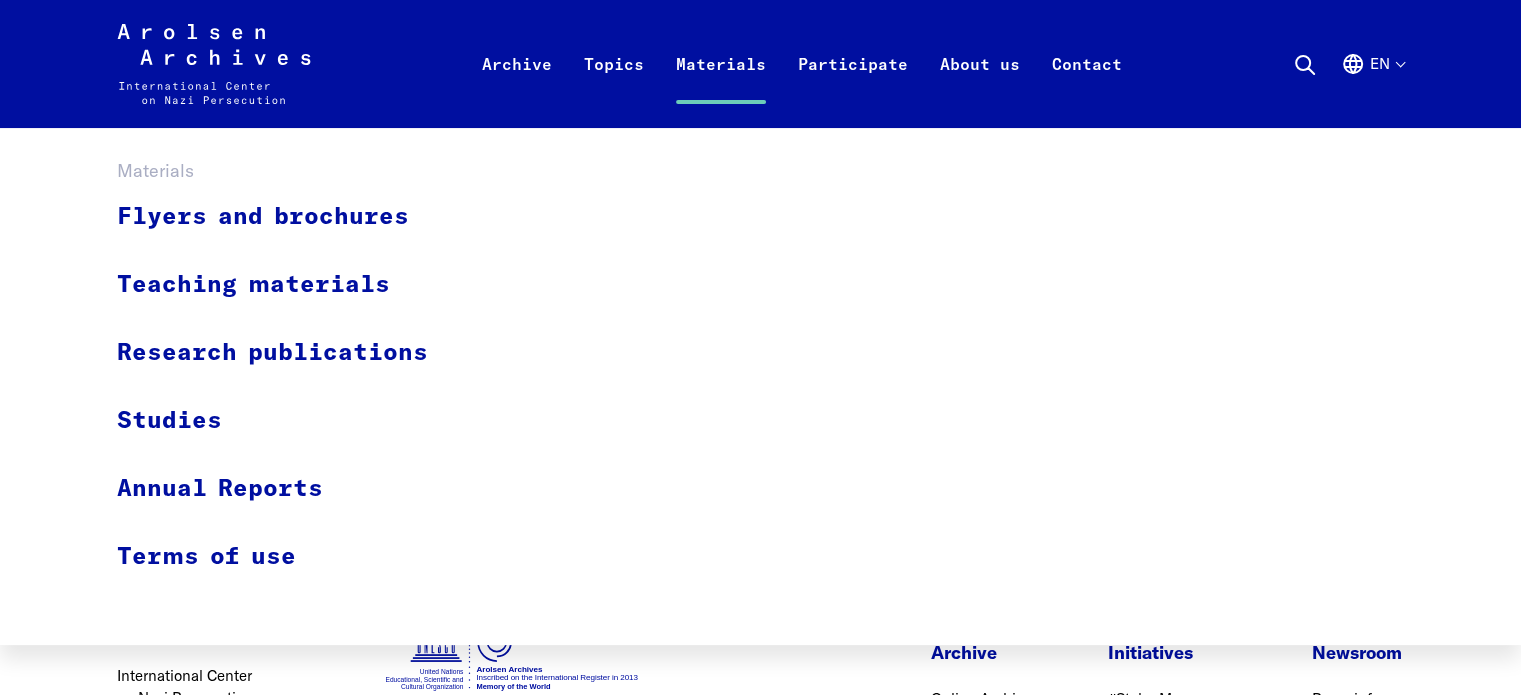 click on "Materials" at bounding box center (721, 88) 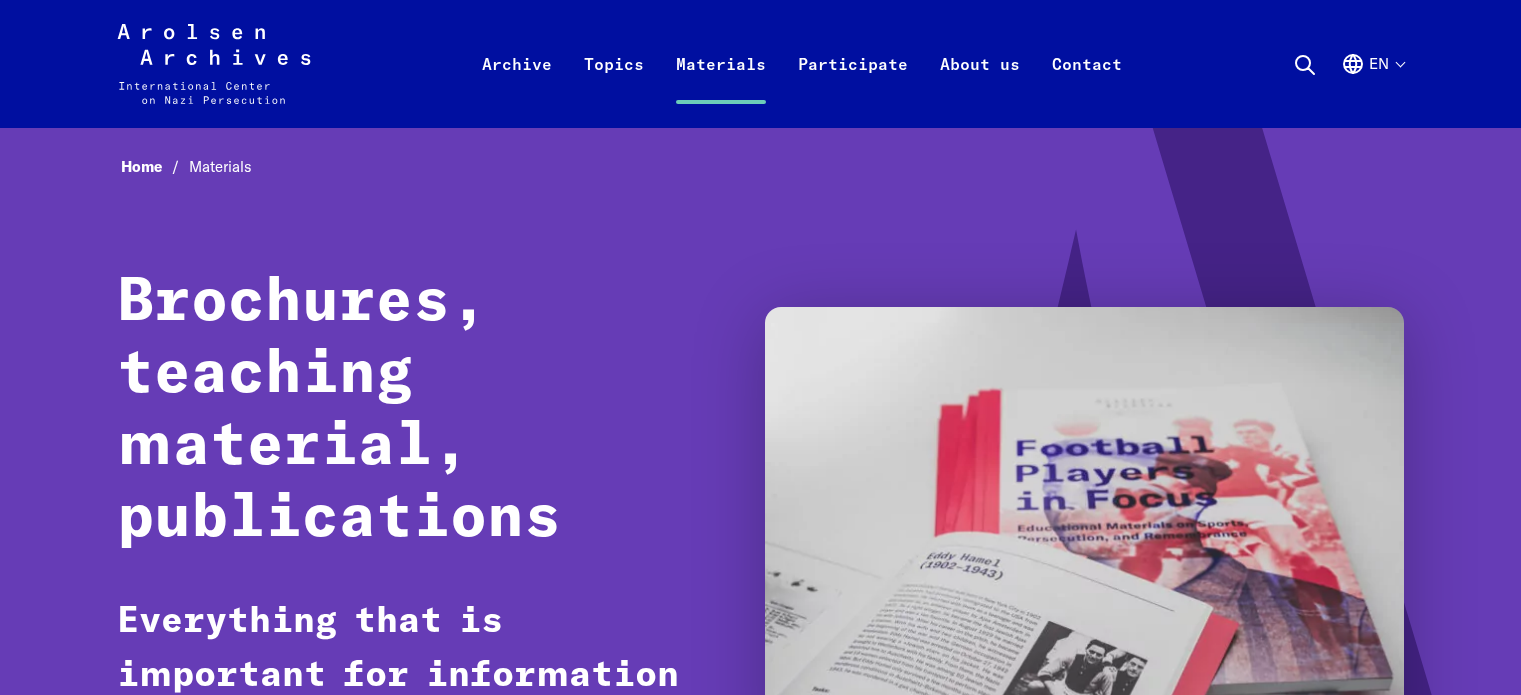scroll, scrollTop: 0, scrollLeft: 0, axis: both 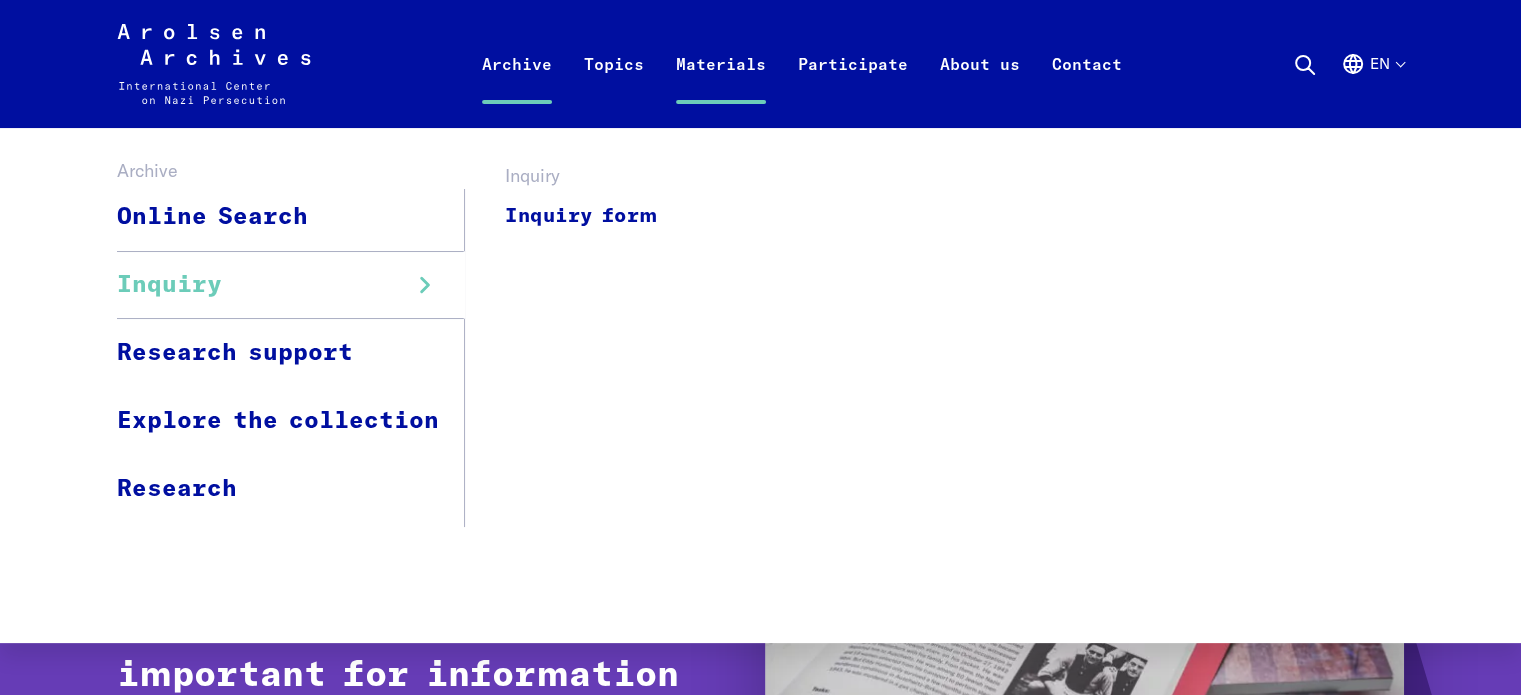 click 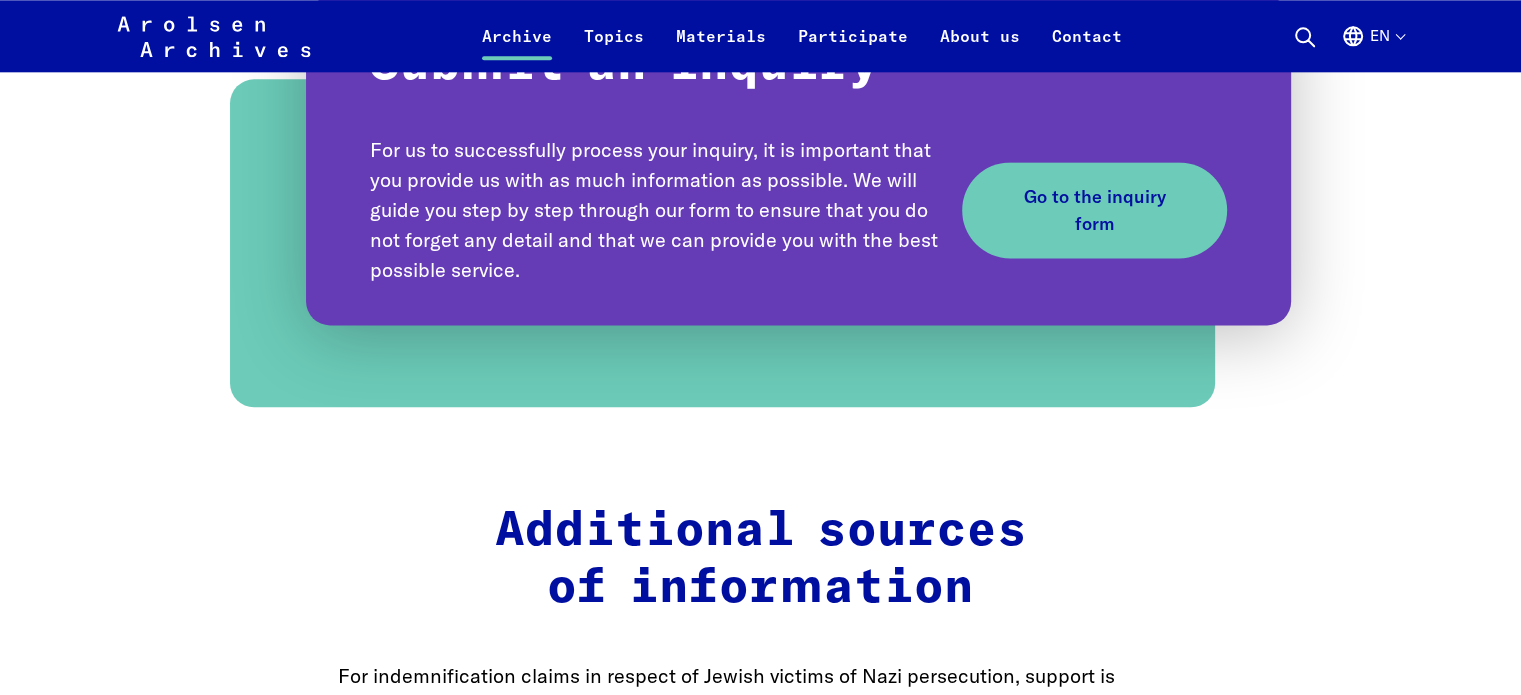 scroll, scrollTop: 2364, scrollLeft: 0, axis: vertical 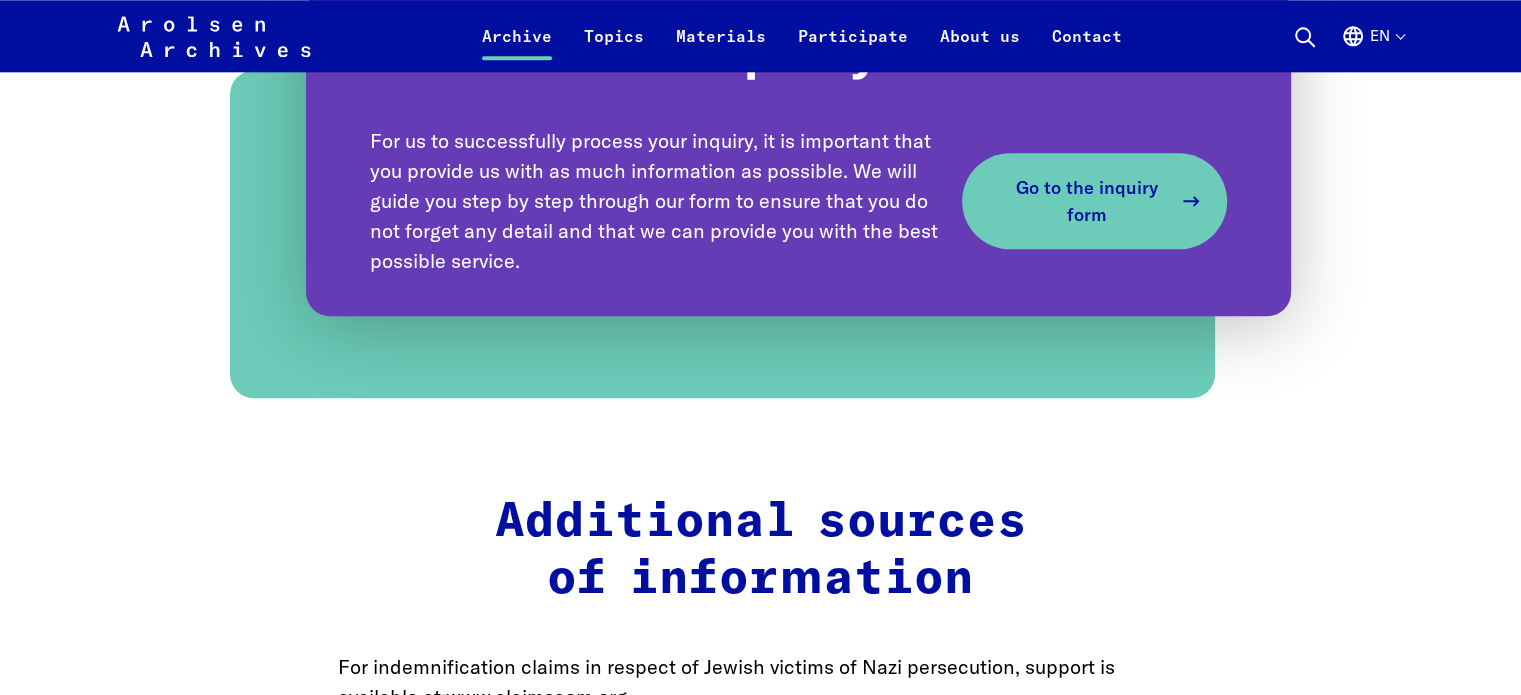 click on "Go to the inquiry form" at bounding box center (1087, 201) 